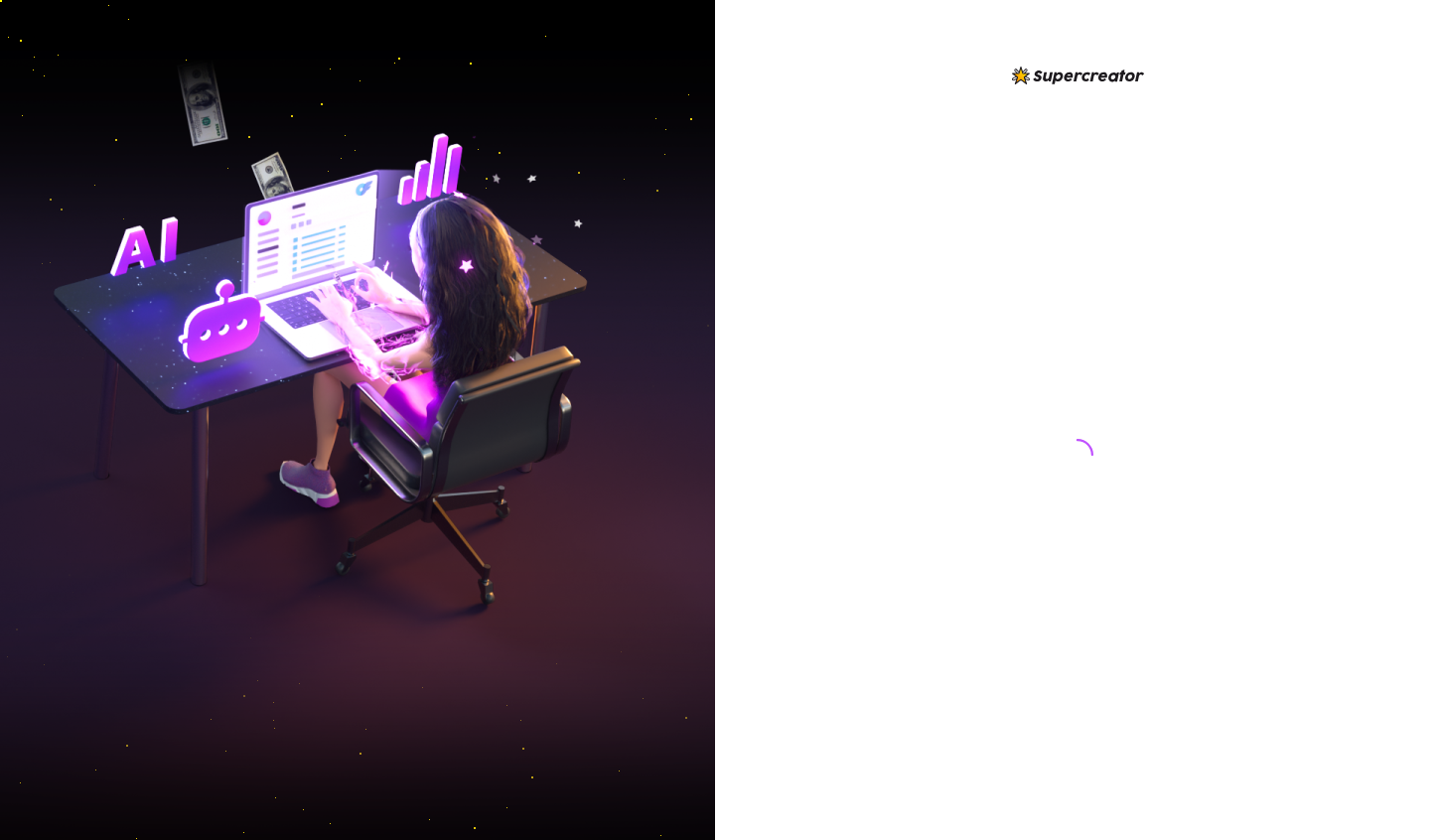 scroll, scrollTop: 0, scrollLeft: 0, axis: both 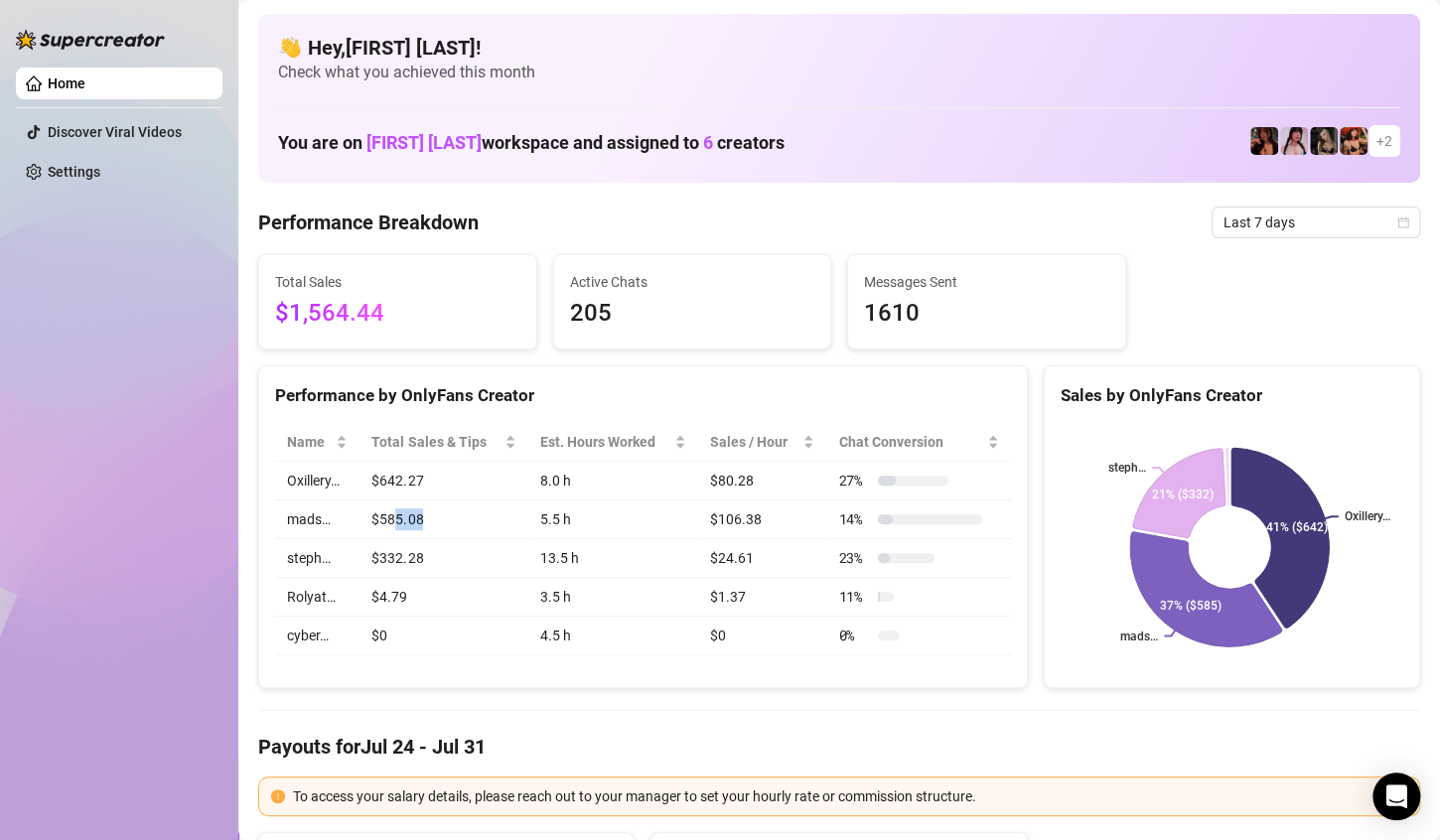 drag, startPoint x: 488, startPoint y: 529, endPoint x: 354, endPoint y: 536, distance: 134.18271 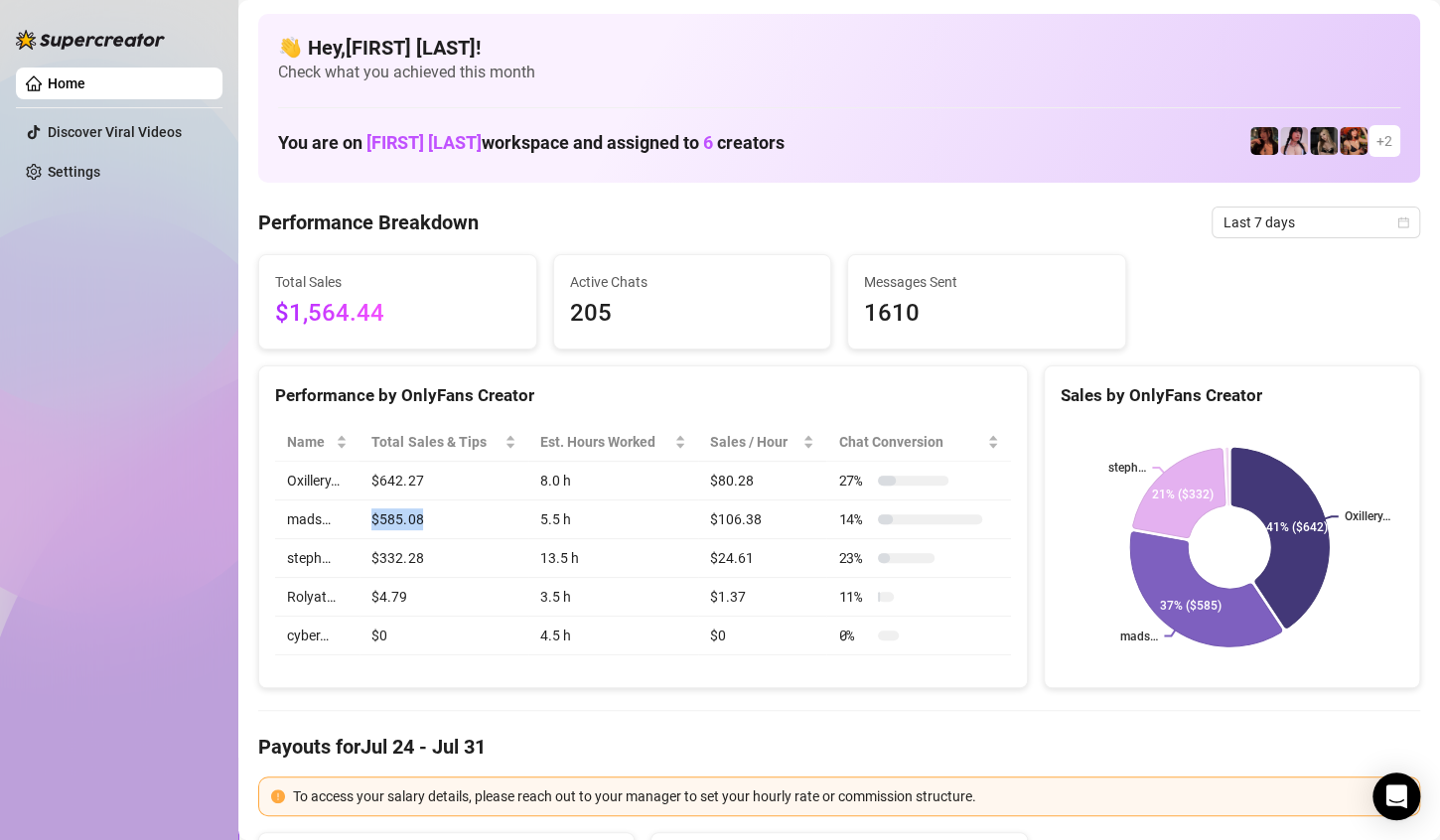 click on "$585.08" at bounding box center (444, 519) 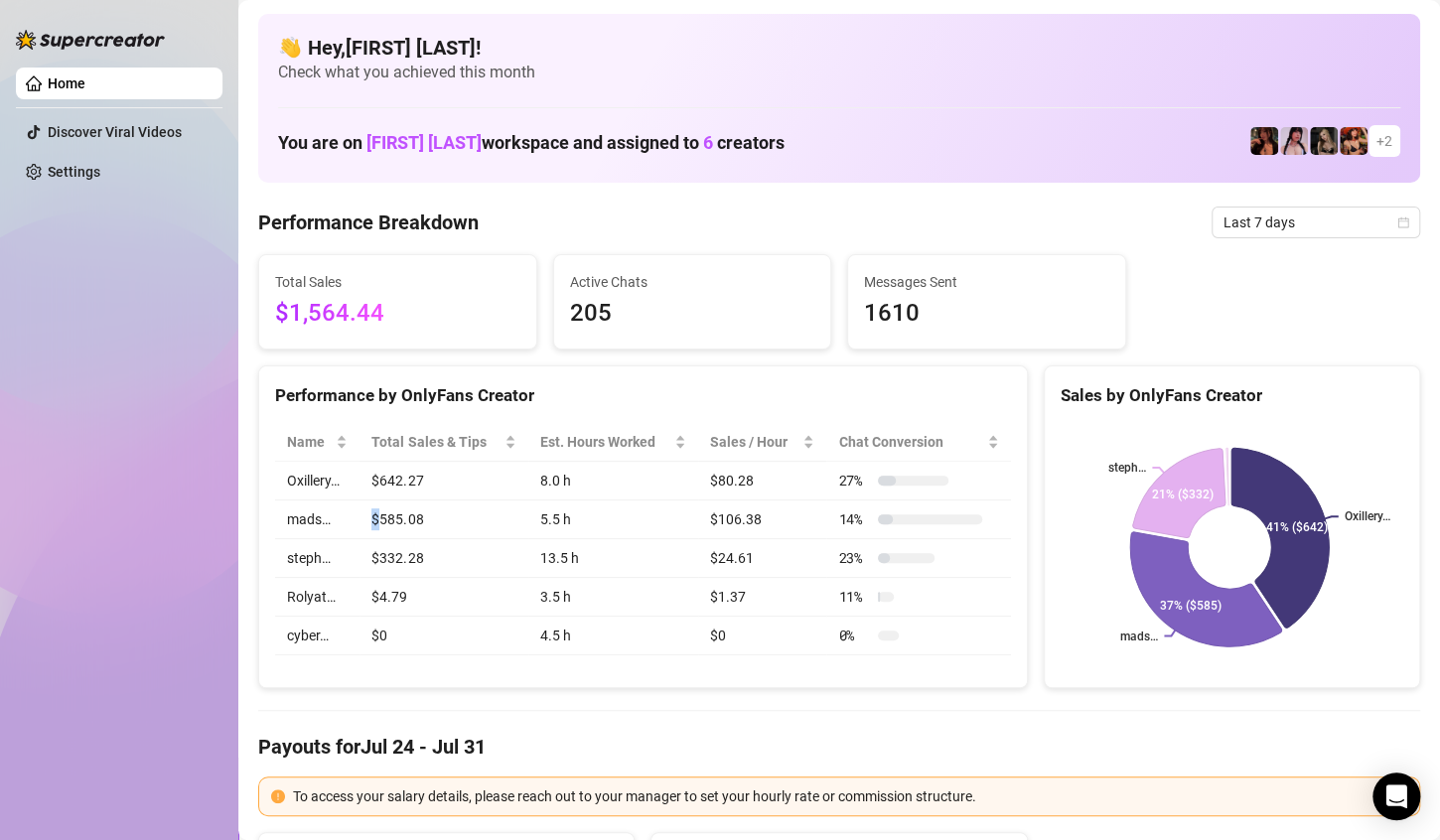 click on "$585.08" at bounding box center [444, 519] 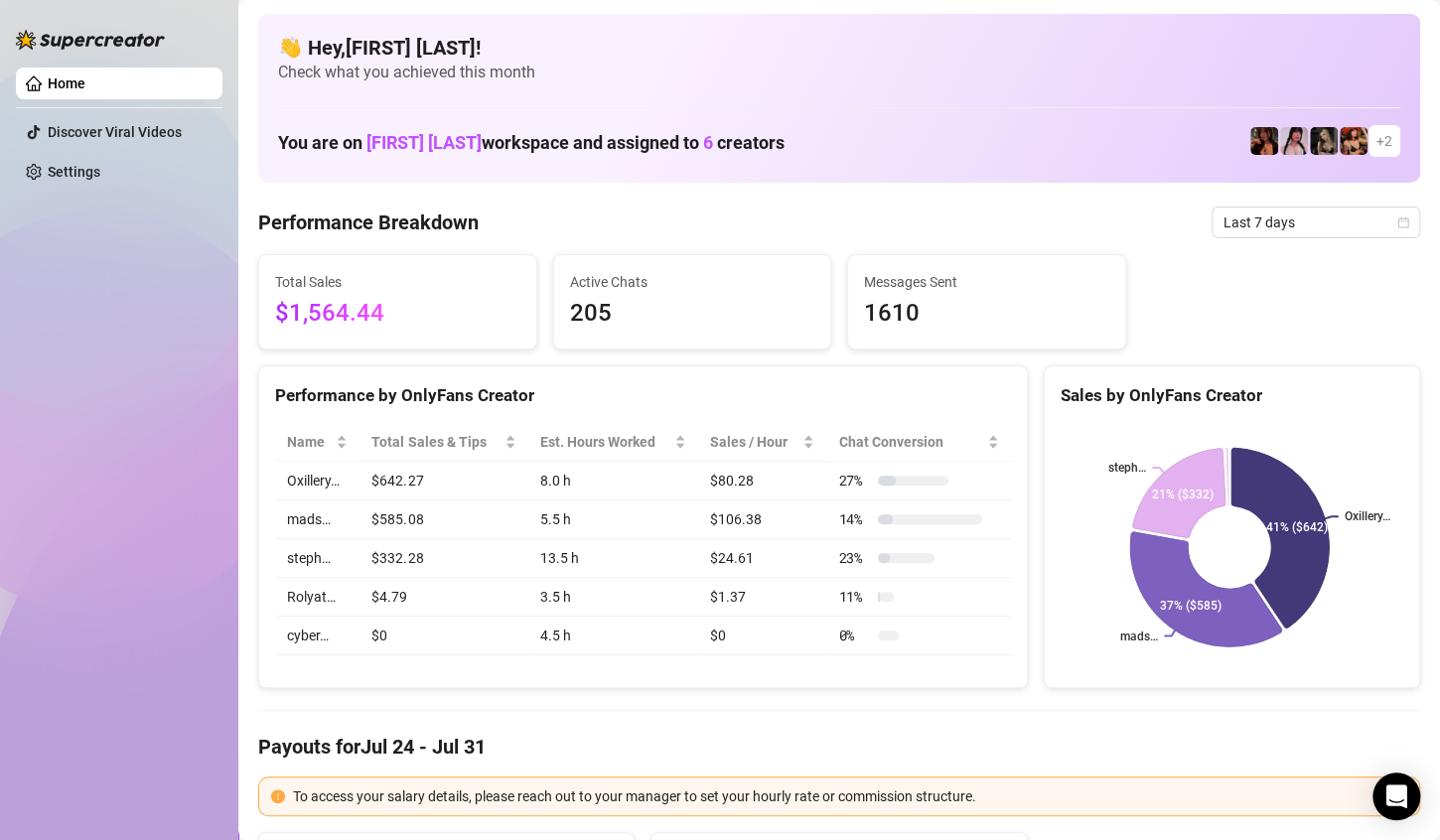 click on "$585.08" at bounding box center (444, 519) 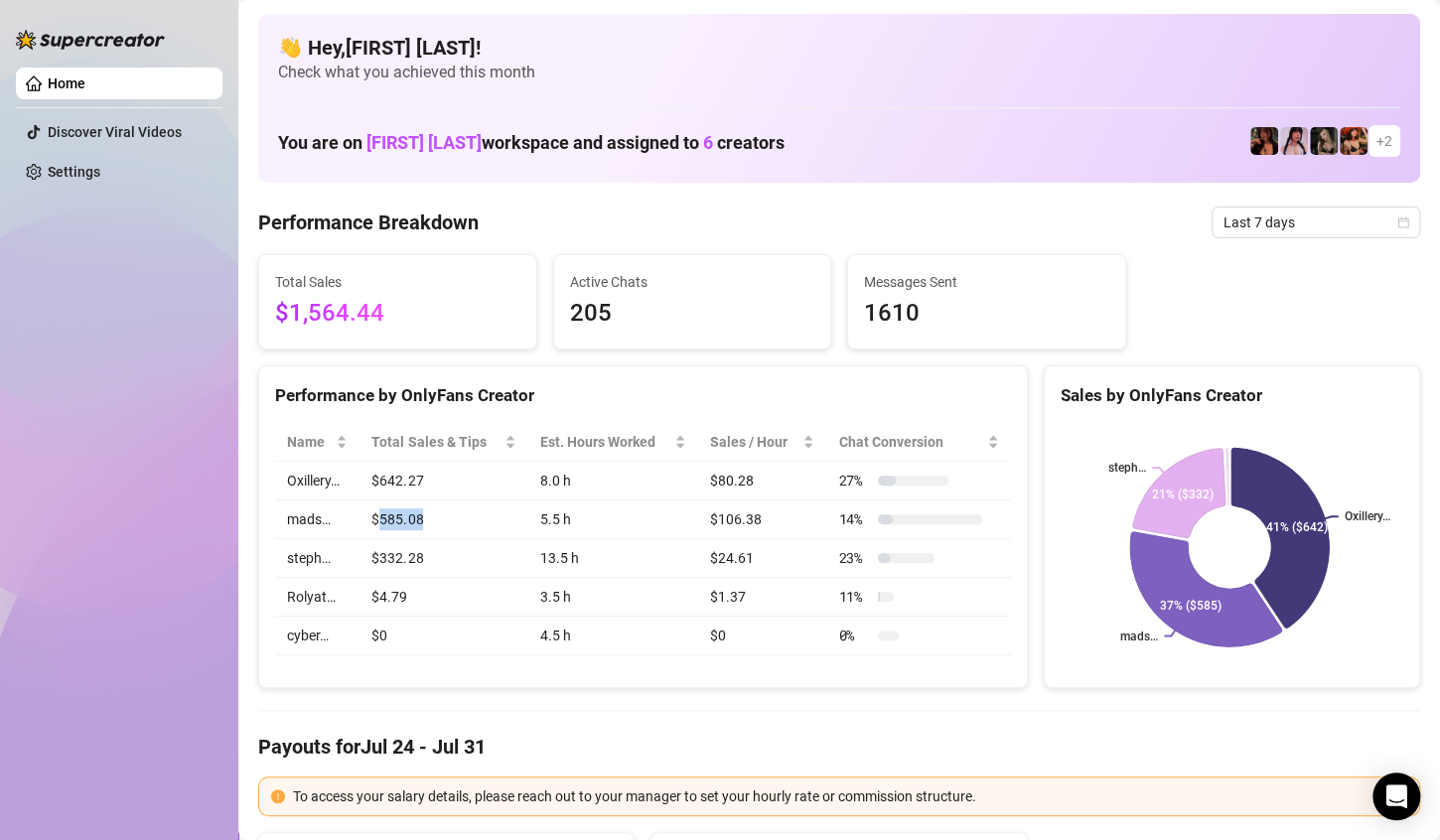 click on "$585.08" at bounding box center [444, 519] 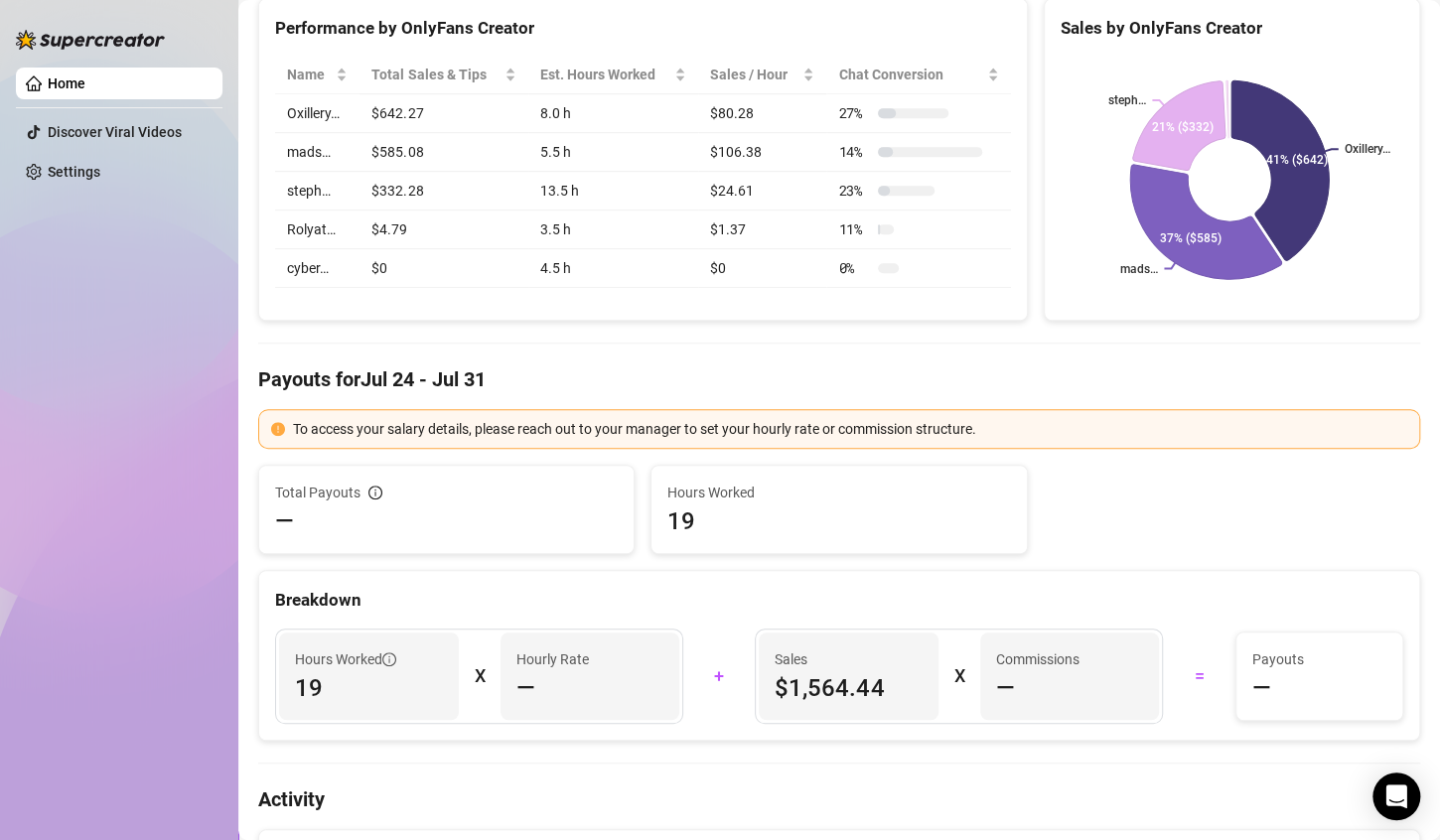scroll, scrollTop: 0, scrollLeft: 0, axis: both 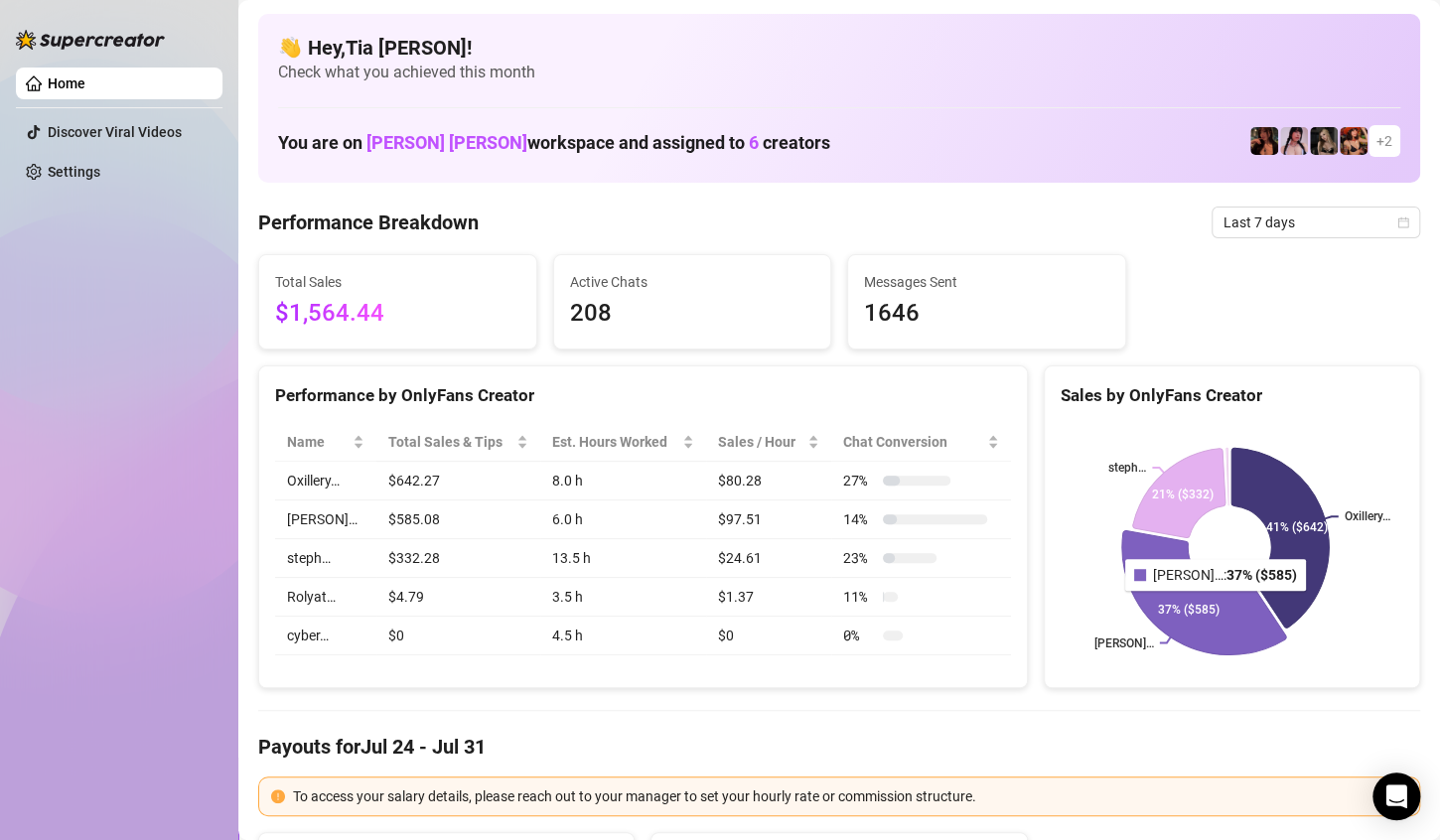 click 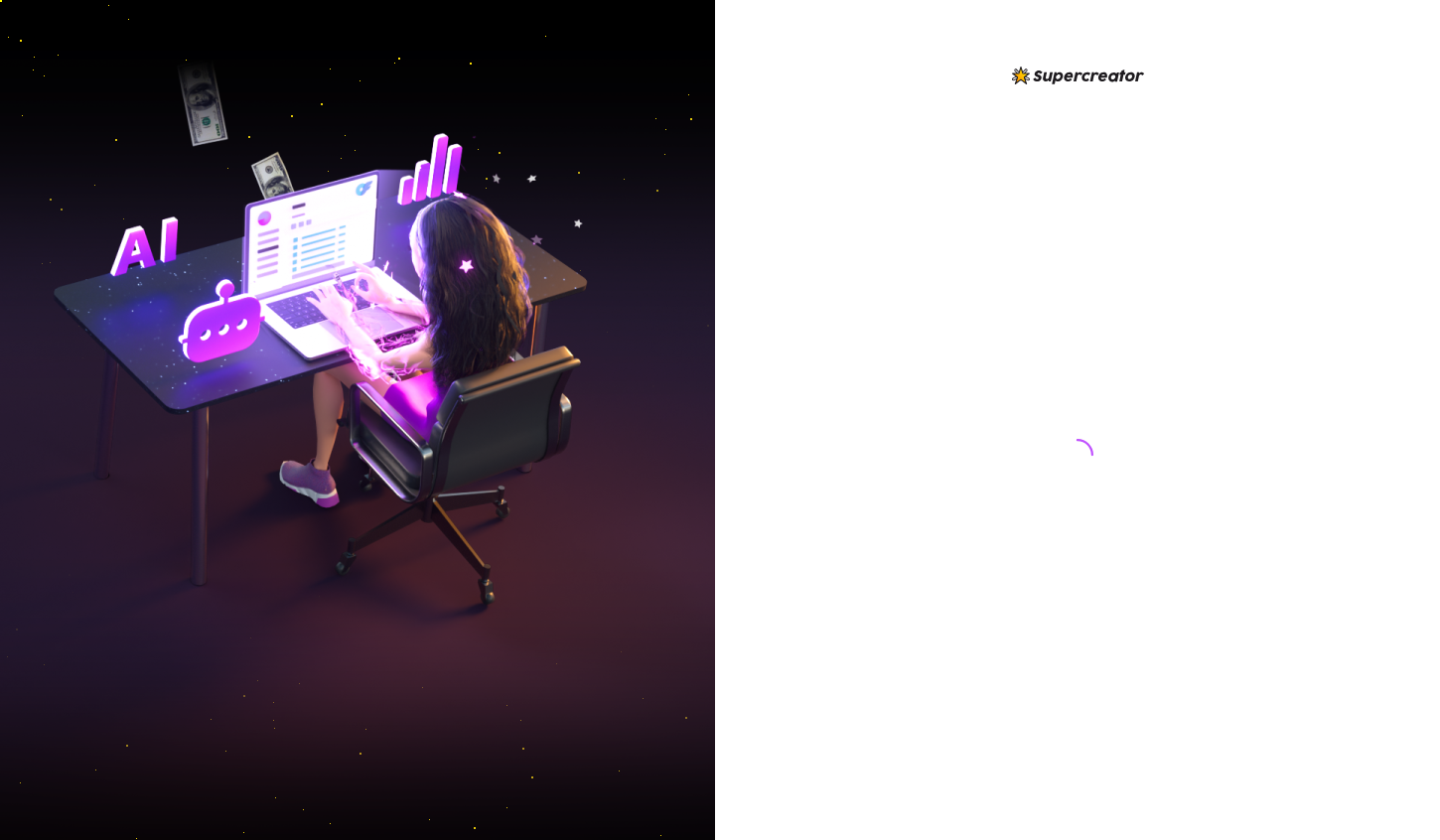 scroll, scrollTop: 0, scrollLeft: 0, axis: both 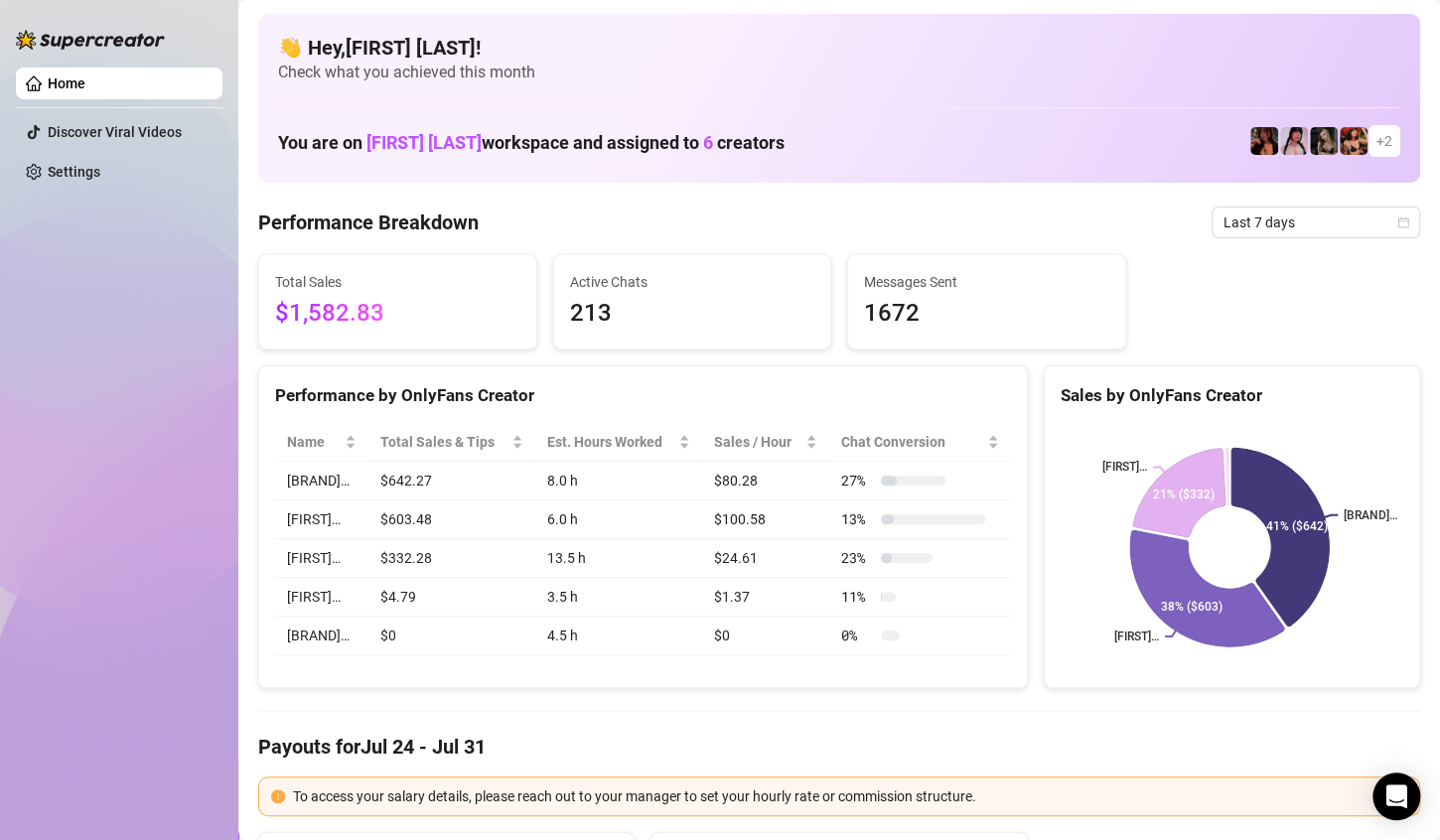 click on "$1,582.83" at bounding box center (397, 314) 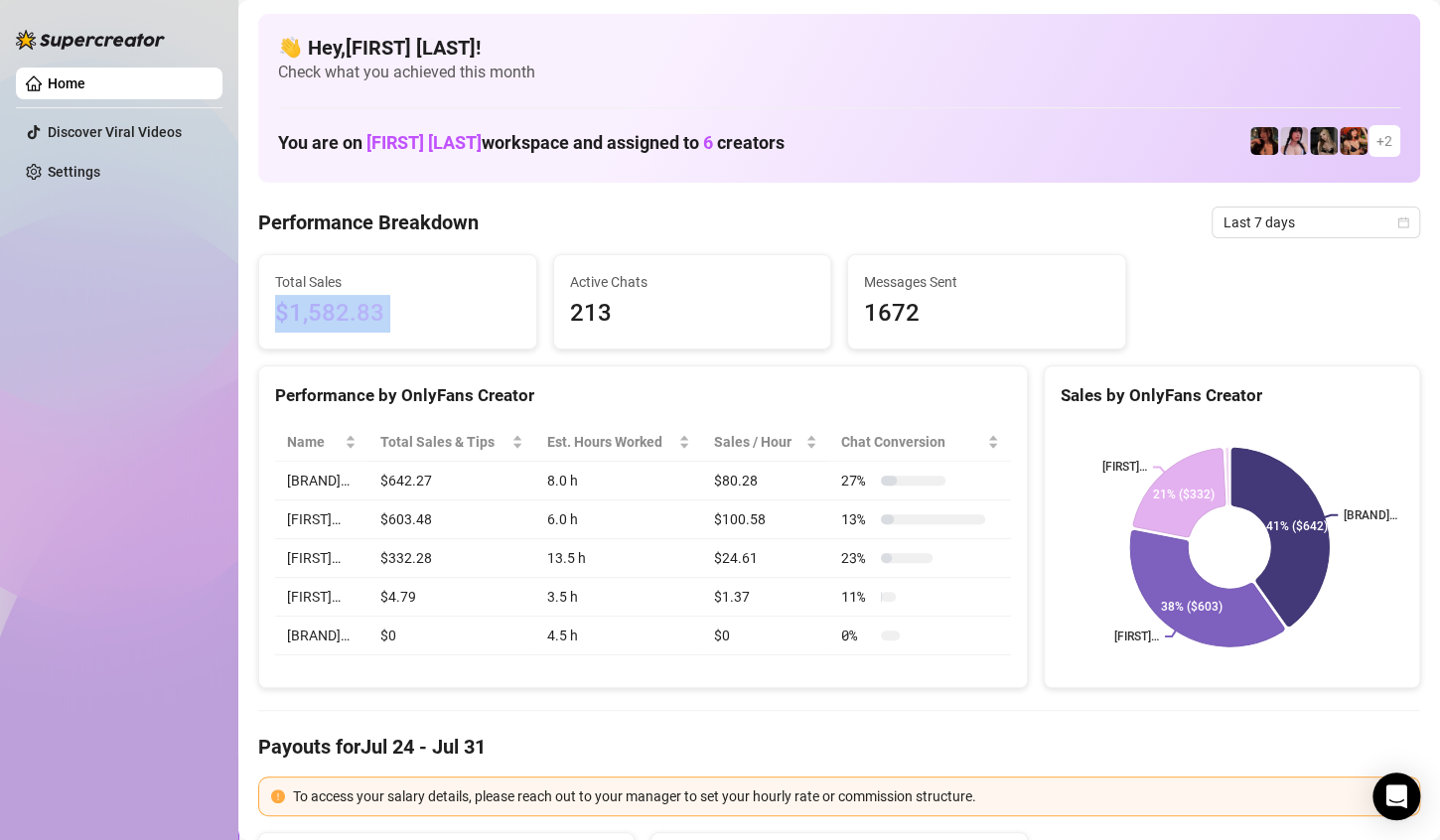 drag, startPoint x: 392, startPoint y: 307, endPoint x: 278, endPoint y: 301, distance: 114.15779 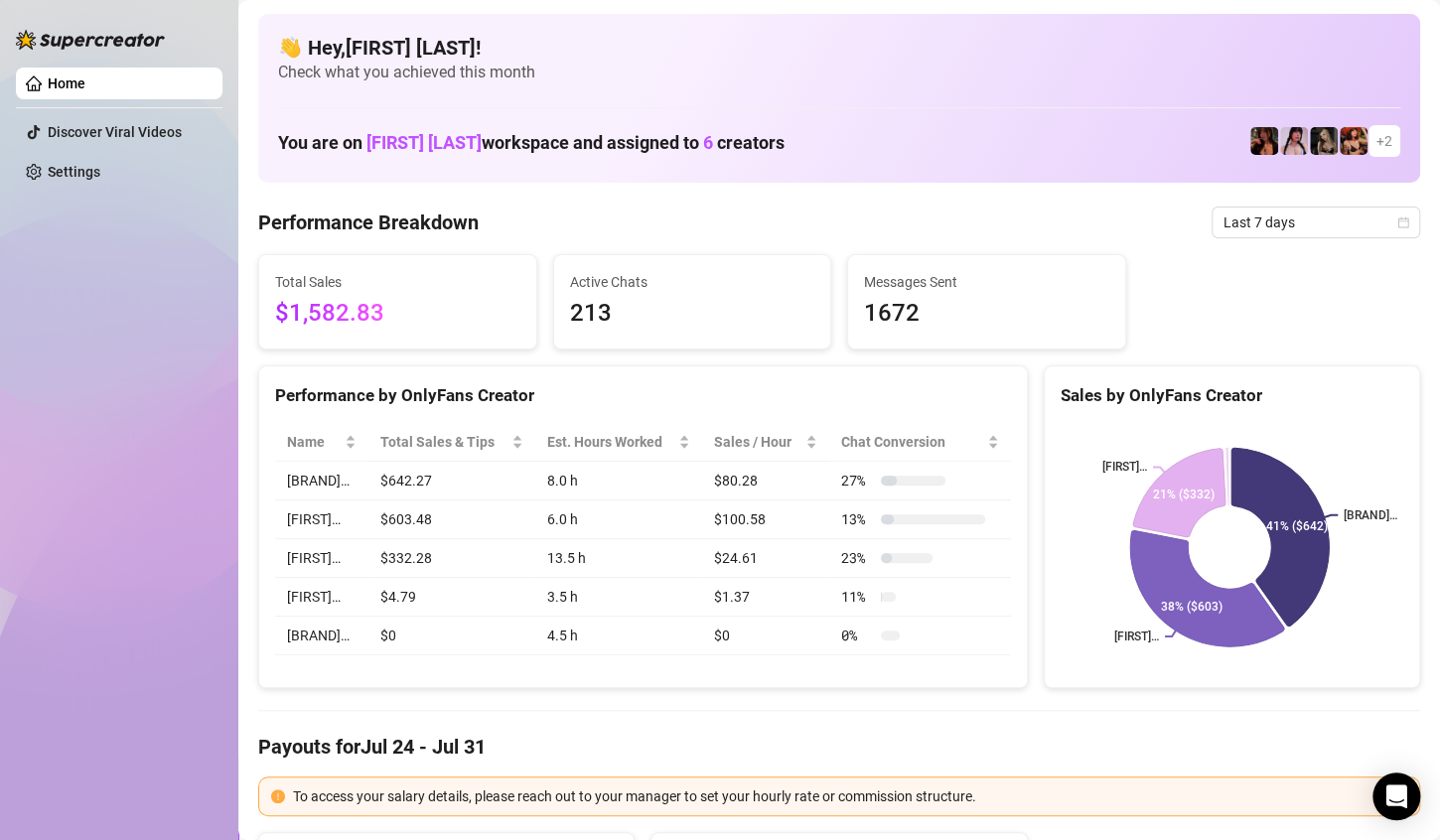 click on "Total Sales" at bounding box center [397, 282] 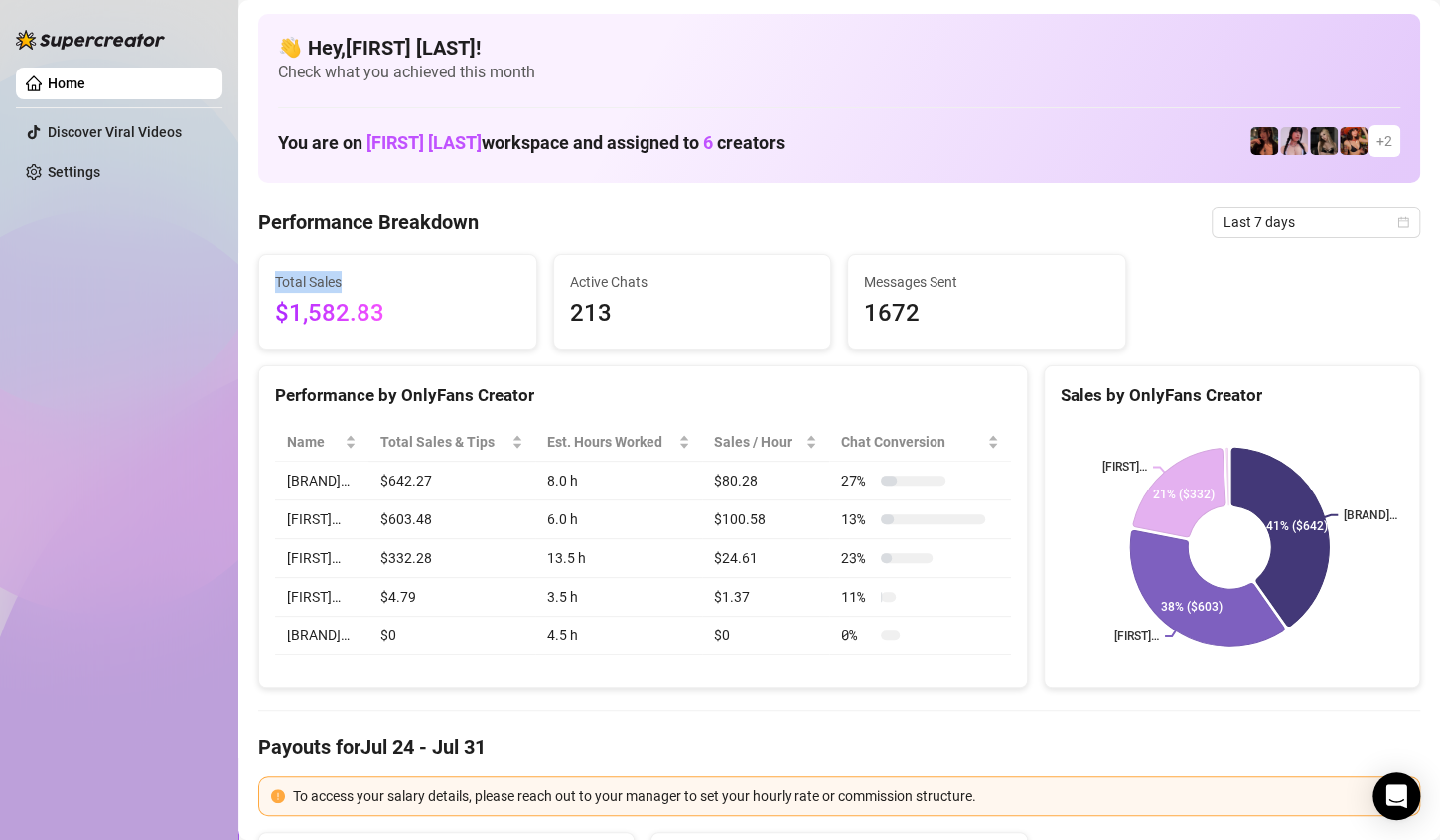 drag, startPoint x: 274, startPoint y: 281, endPoint x: 327, endPoint y: 270, distance: 54.129474 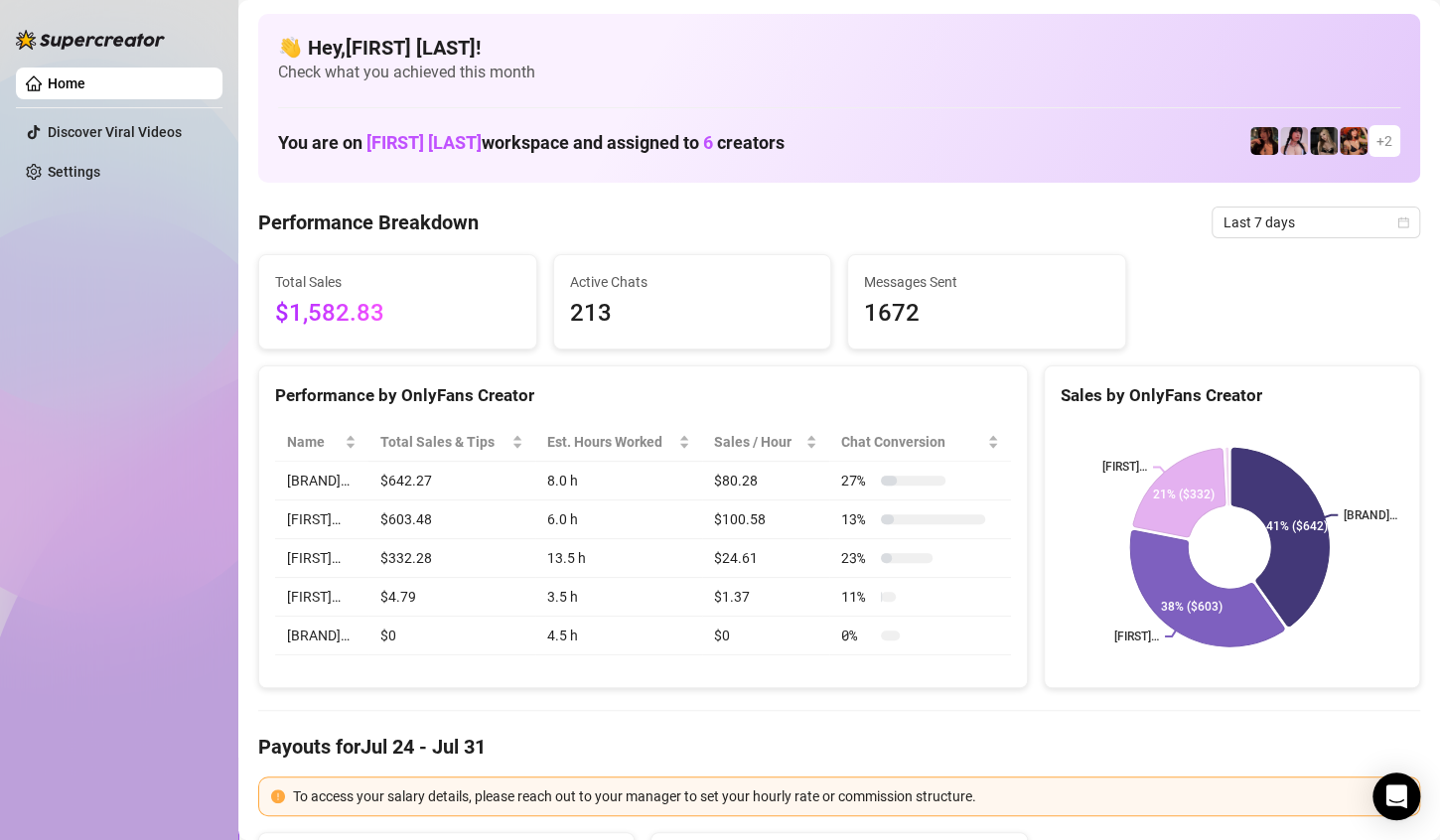 click on "$1,582.83" at bounding box center (397, 314) 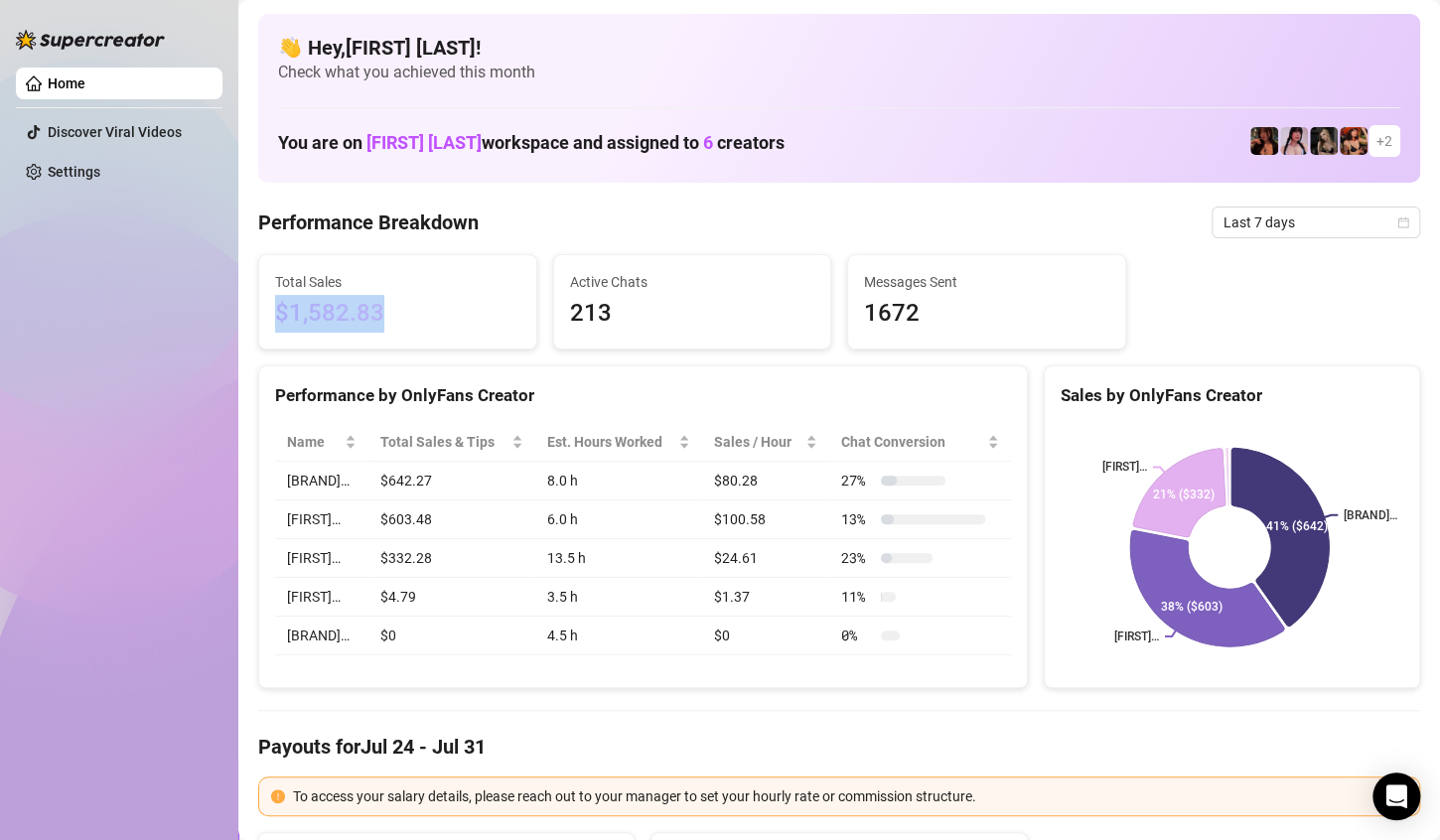 drag, startPoint x: 294, startPoint y: 320, endPoint x: 269, endPoint y: 324, distance: 25.317978 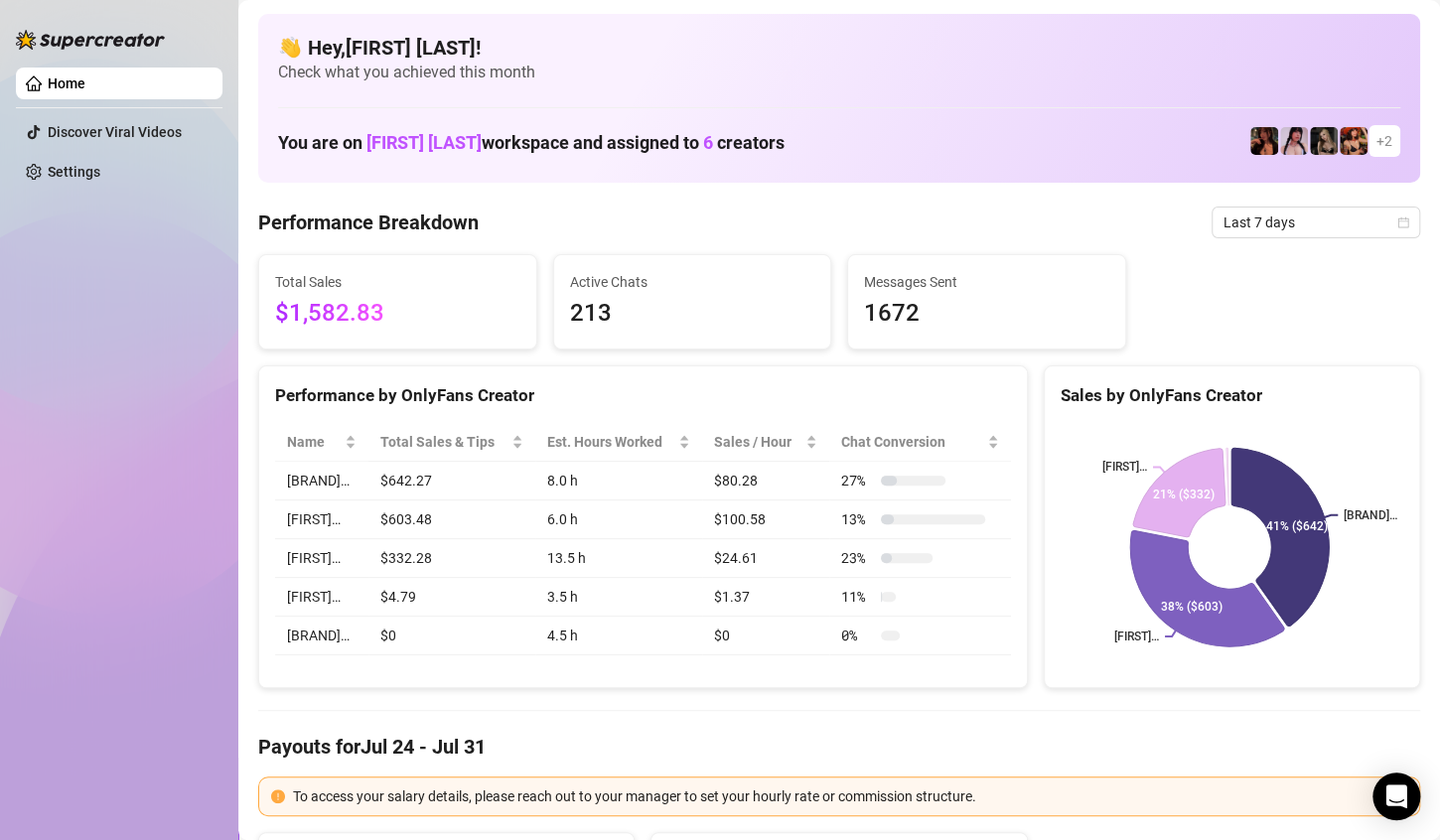 click on "$1,582.83" at bounding box center (397, 314) 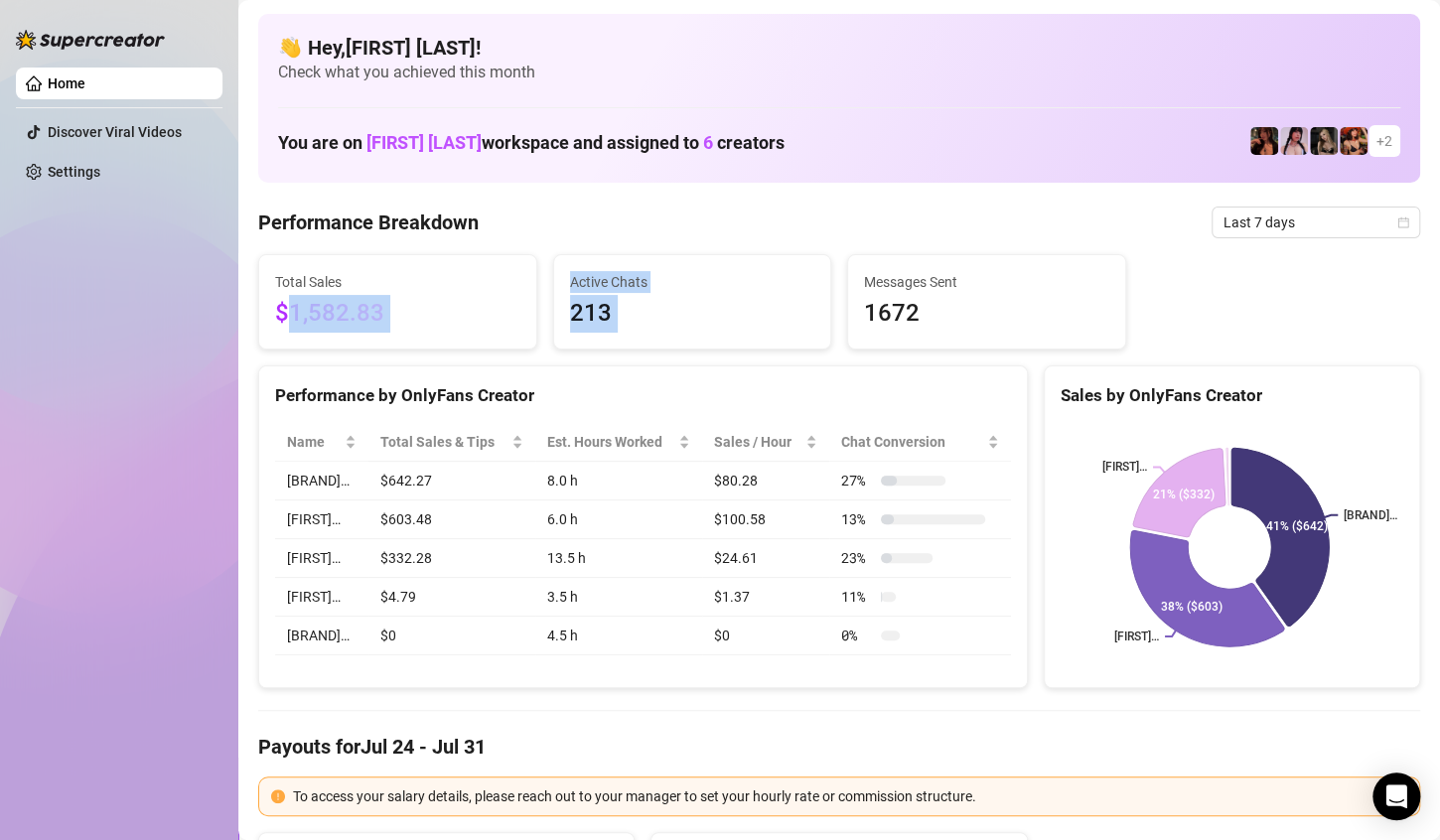 drag, startPoint x: 339, startPoint y: 313, endPoint x: 680, endPoint y: 305, distance: 341.09383 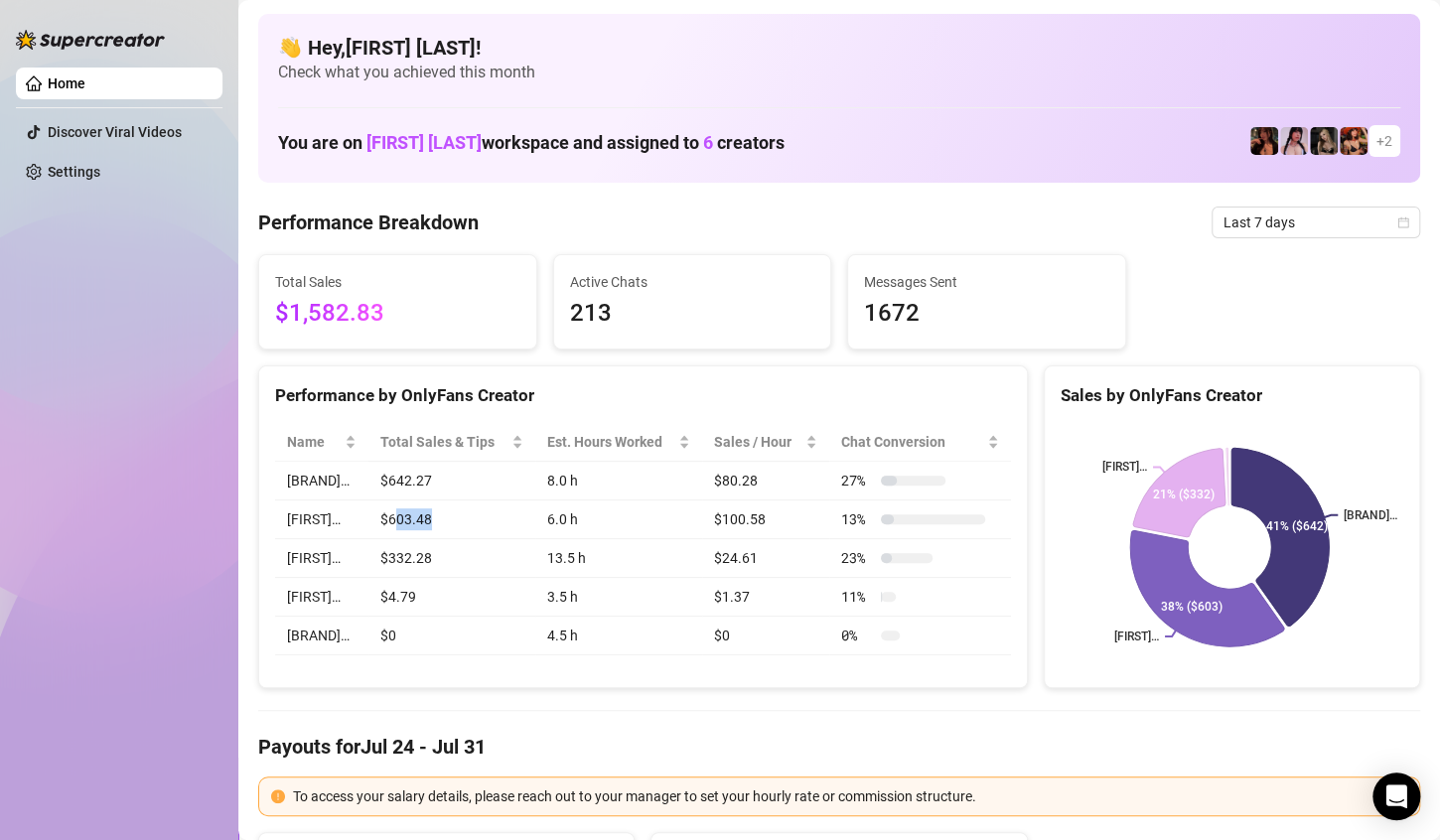 drag, startPoint x: 383, startPoint y: 526, endPoint x: 420, endPoint y: 516, distance: 38.327536 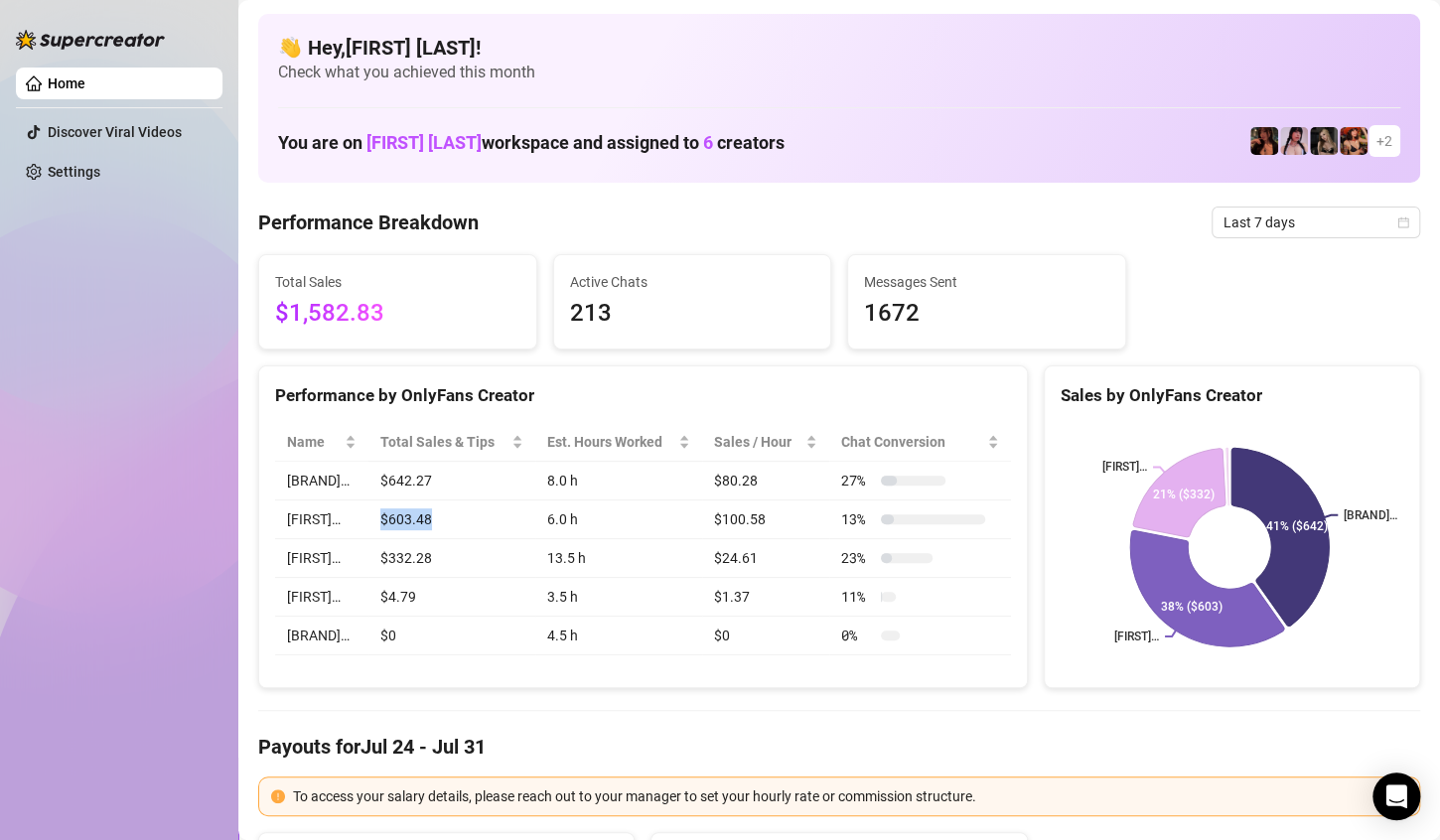 drag, startPoint x: 371, startPoint y: 517, endPoint x: 433, endPoint y: 512, distance: 62.201286 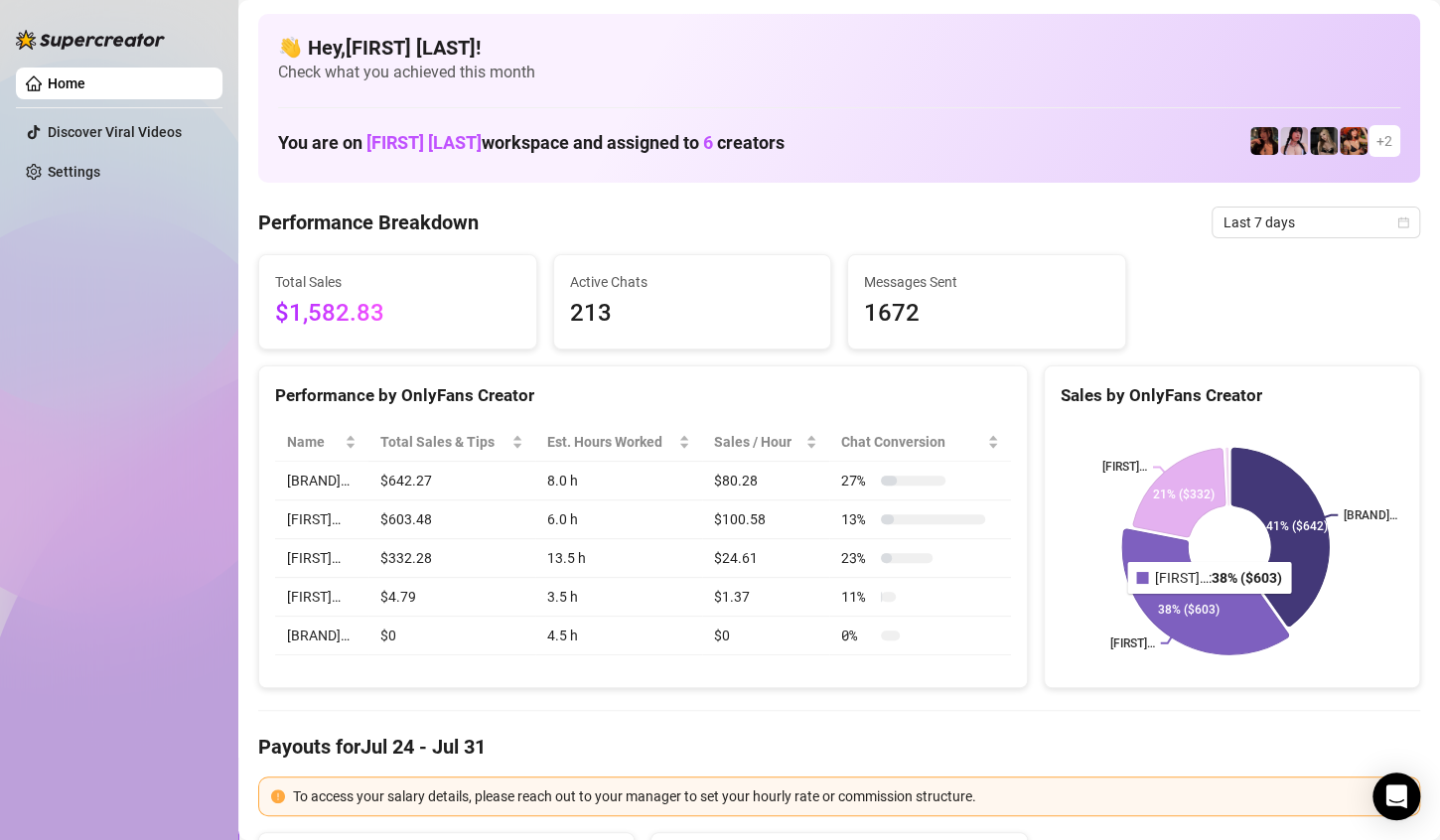 drag, startPoint x: 1183, startPoint y: 612, endPoint x: 1195, endPoint y: 607, distance: 13 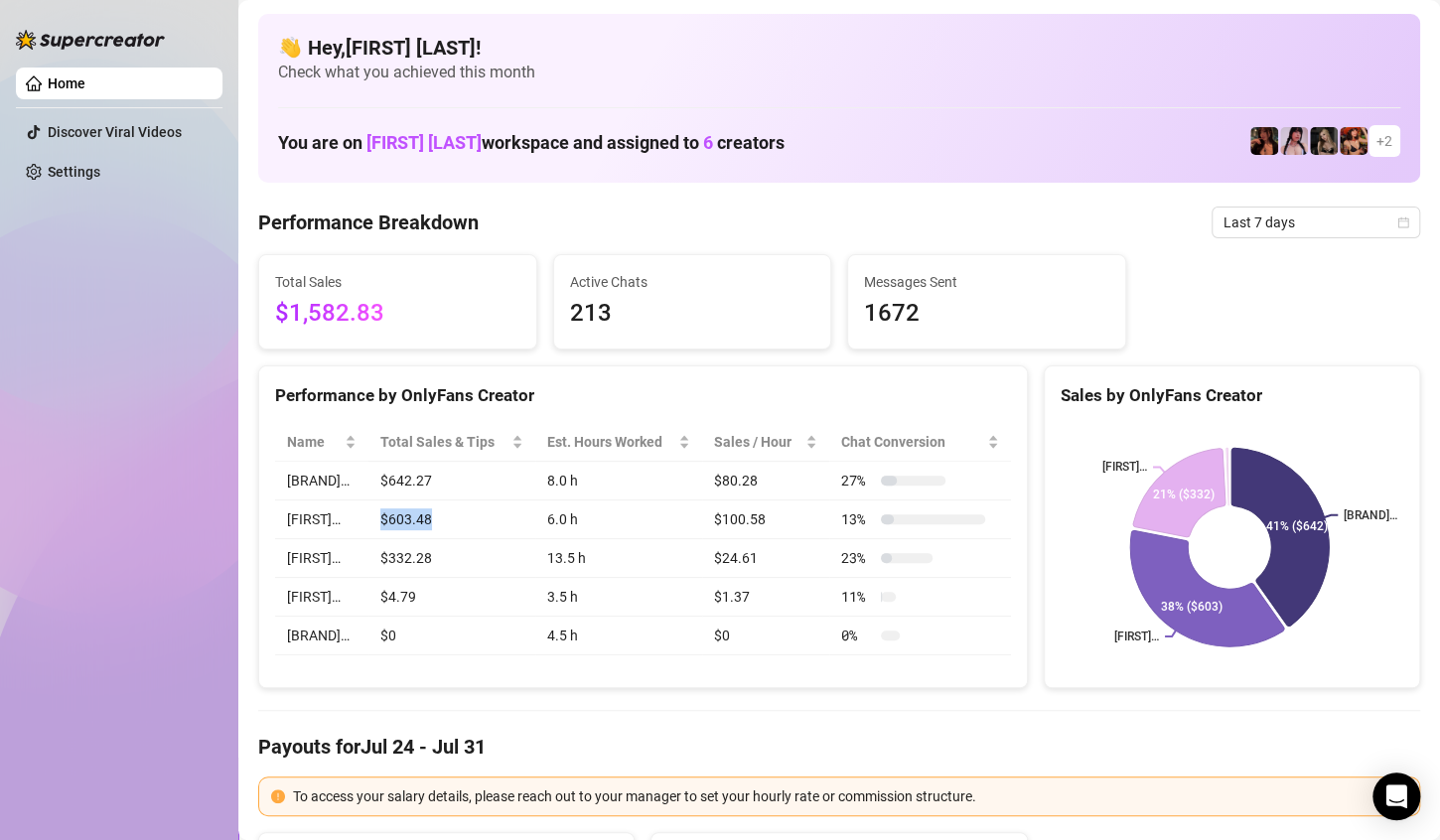 drag, startPoint x: 390, startPoint y: 511, endPoint x: 425, endPoint y: 508, distance: 35.128336 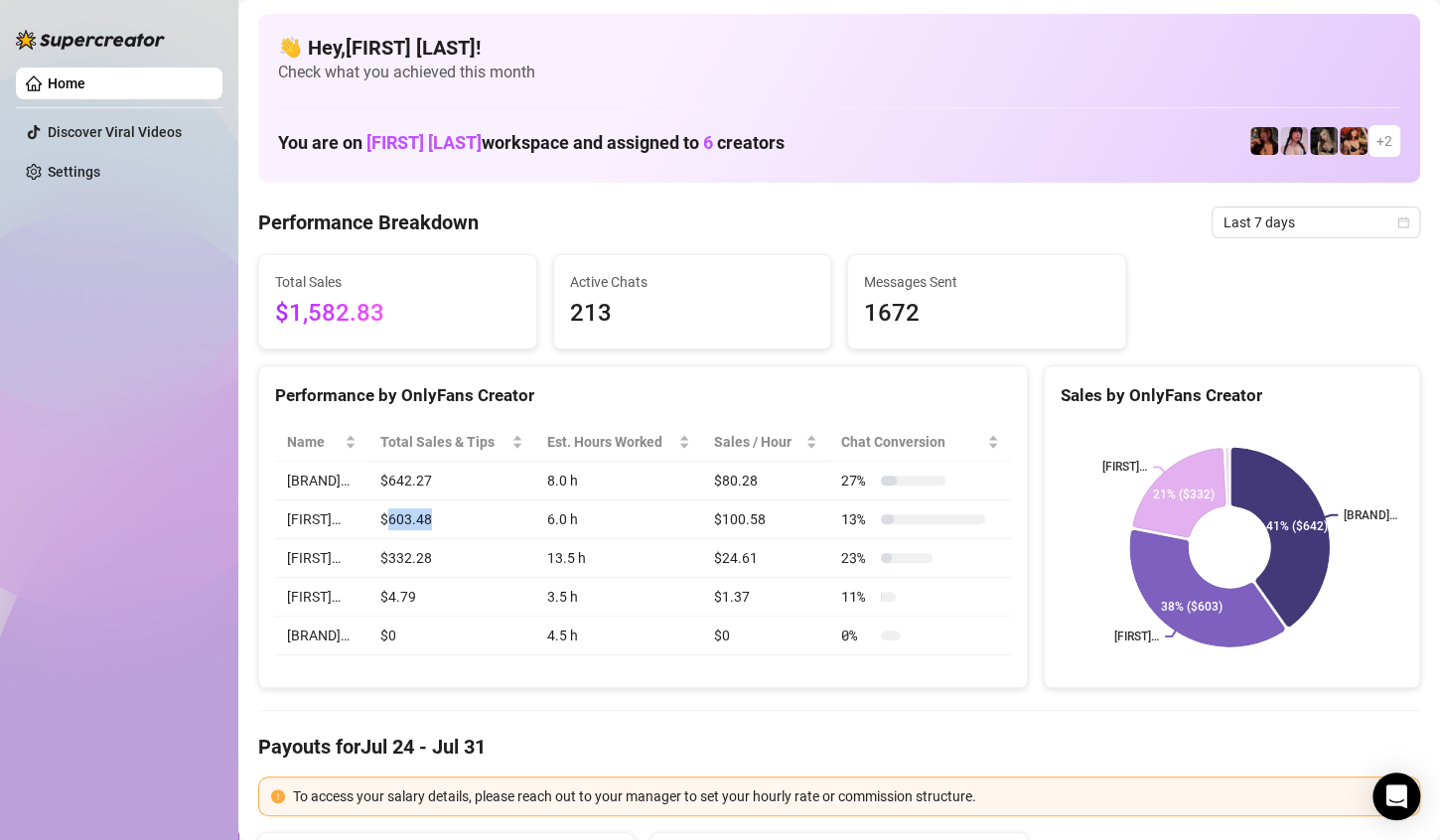 drag, startPoint x: 397, startPoint y: 522, endPoint x: 368, endPoint y: 525, distance: 29.15476 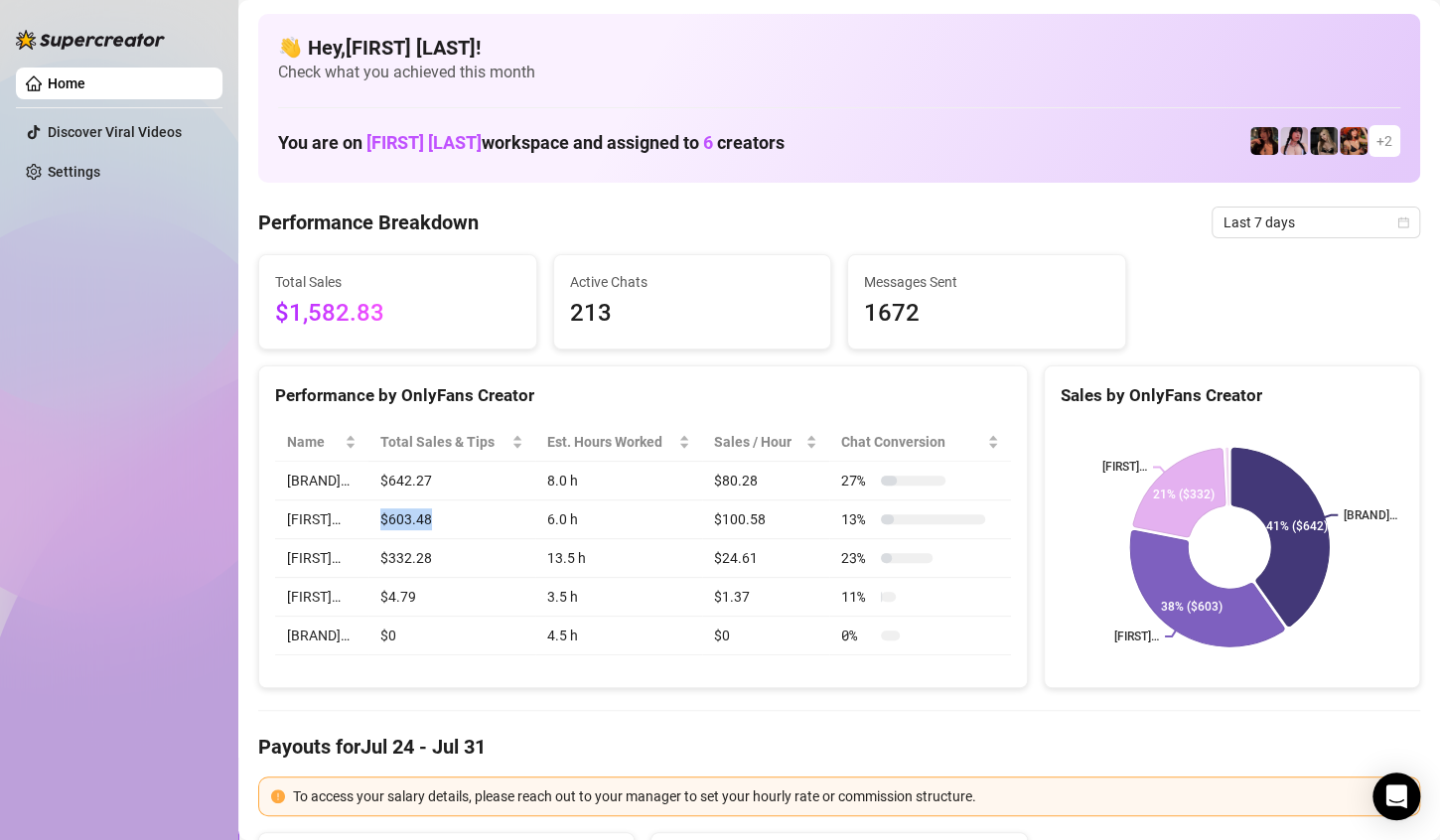 drag, startPoint x: 368, startPoint y: 525, endPoint x: 419, endPoint y: 521, distance: 51.156622 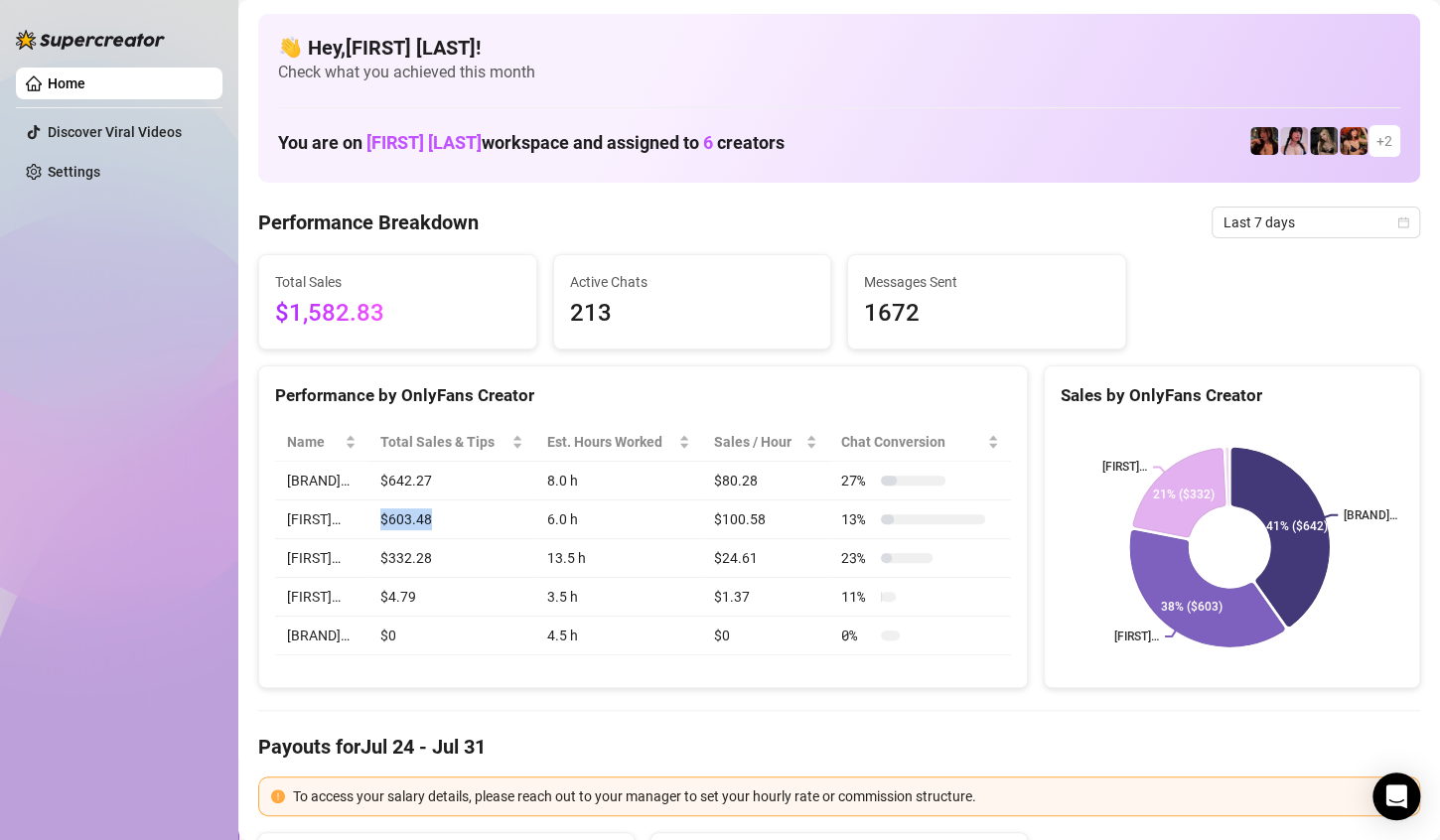 click on "$603.48" at bounding box center [452, 519] 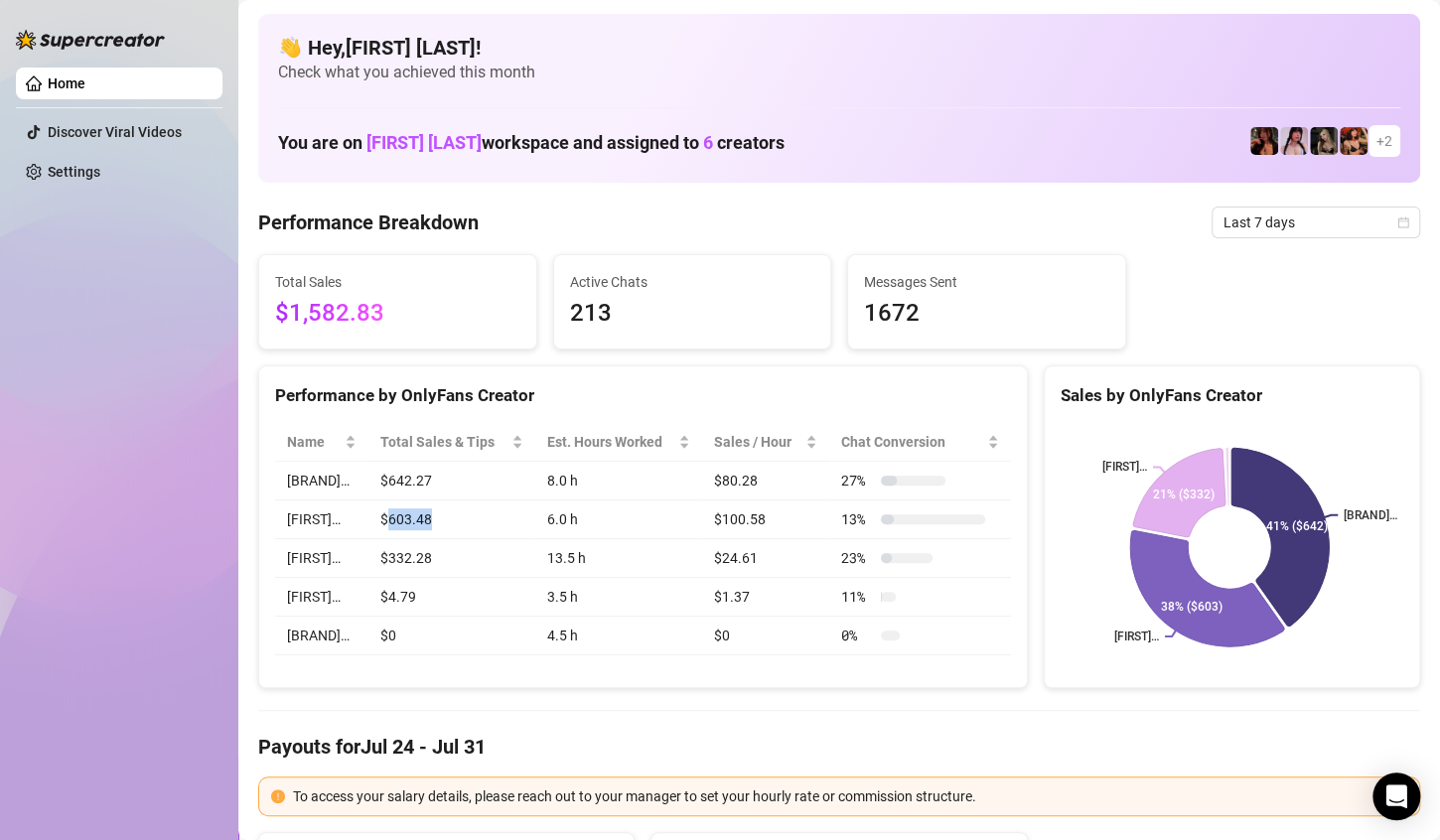 drag, startPoint x: 394, startPoint y: 524, endPoint x: 407, endPoint y: 519, distance: 13.928388 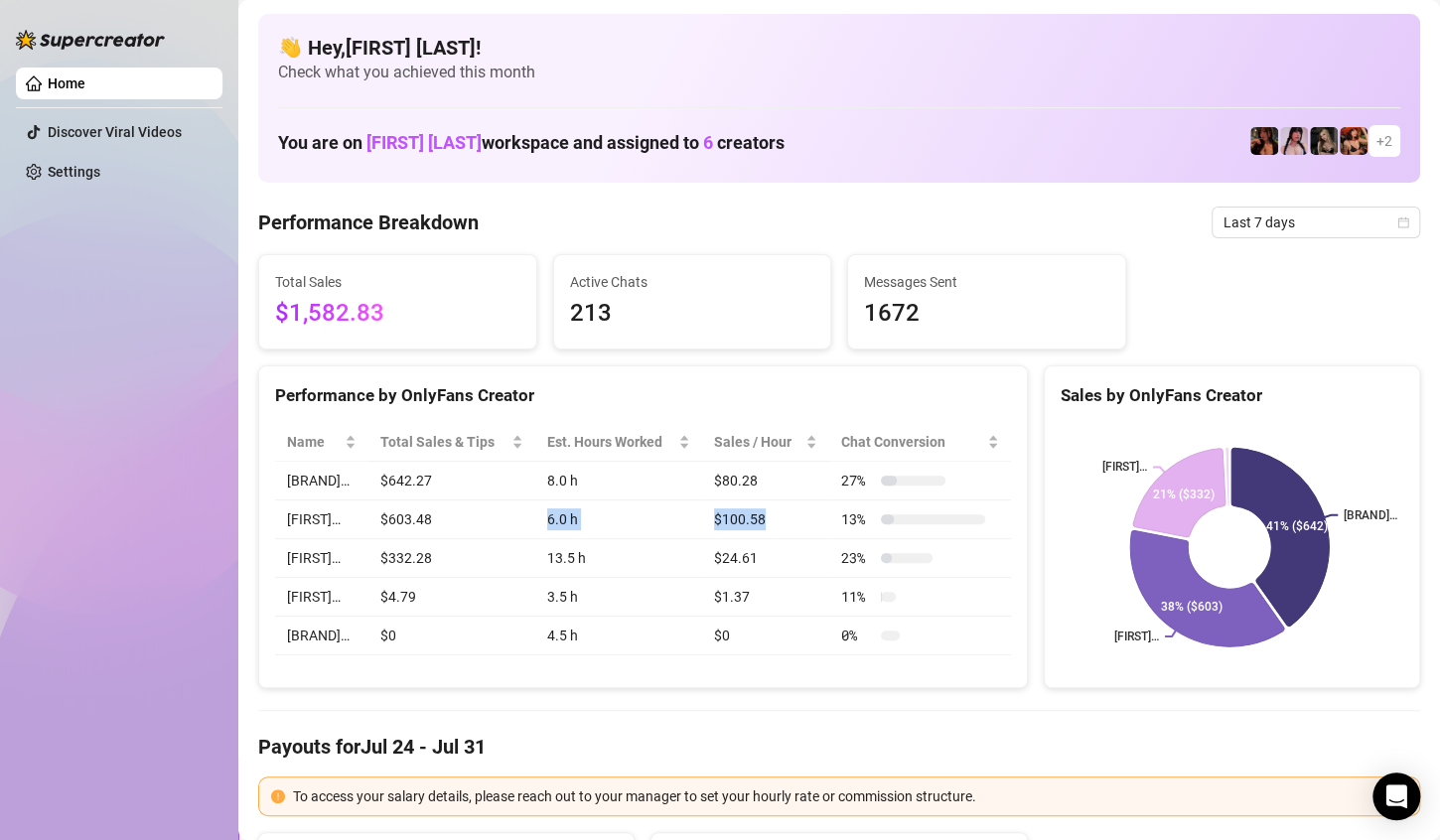 drag, startPoint x: 481, startPoint y: 511, endPoint x: 772, endPoint y: 507, distance: 291.0275 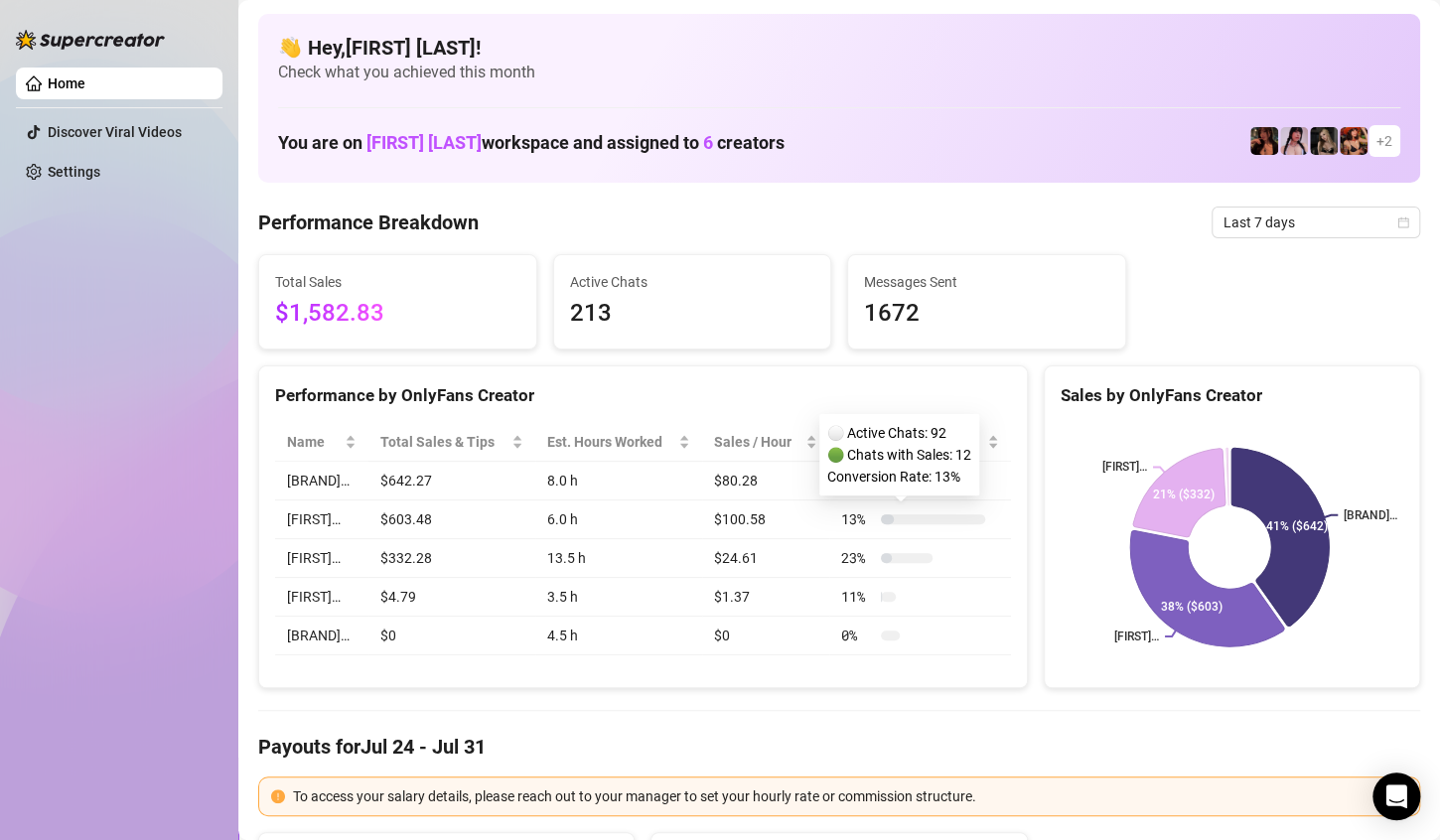 drag, startPoint x: 877, startPoint y: 516, endPoint x: 940, endPoint y: 514, distance: 63.03174 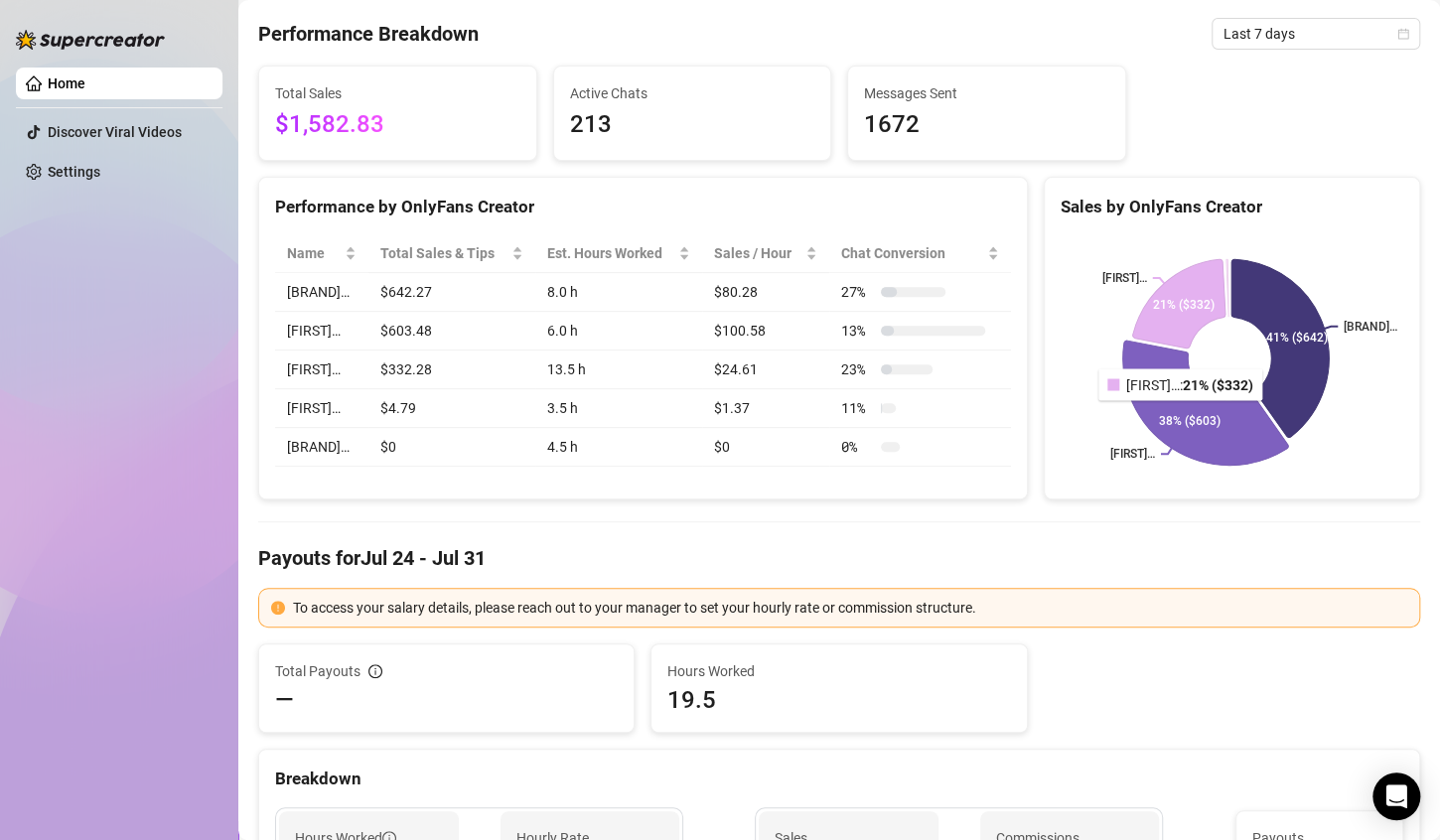 scroll, scrollTop: 99, scrollLeft: 0, axis: vertical 